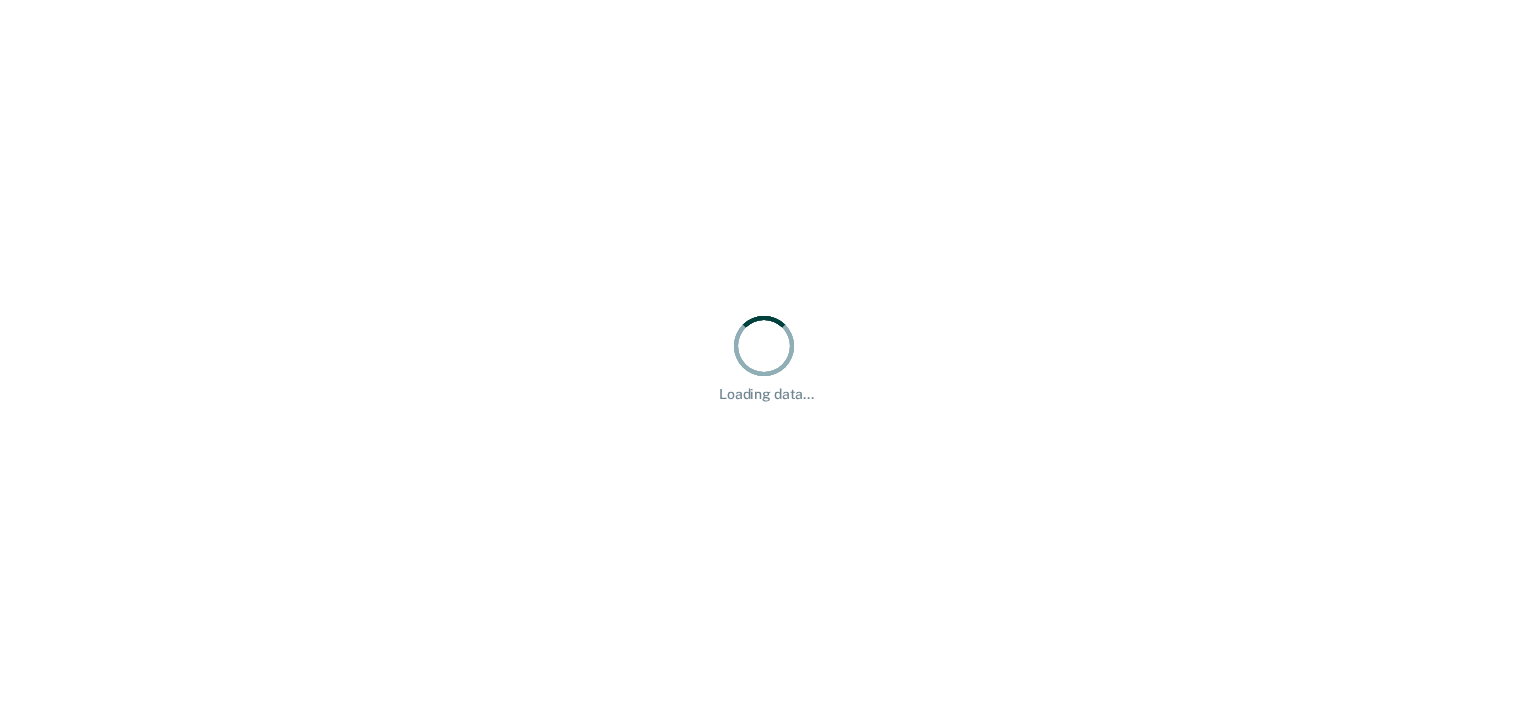 scroll, scrollTop: 0, scrollLeft: 0, axis: both 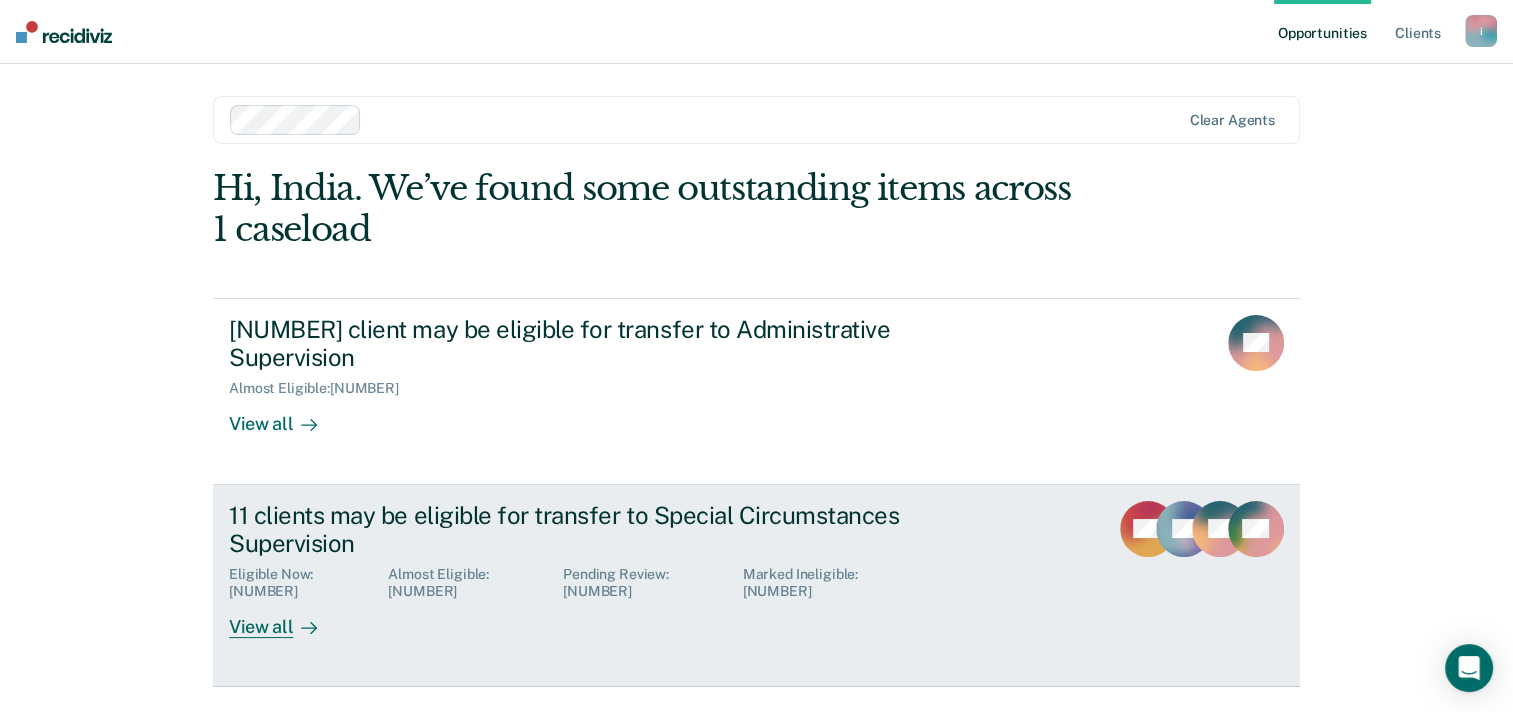 click on "View all" at bounding box center (285, 619) 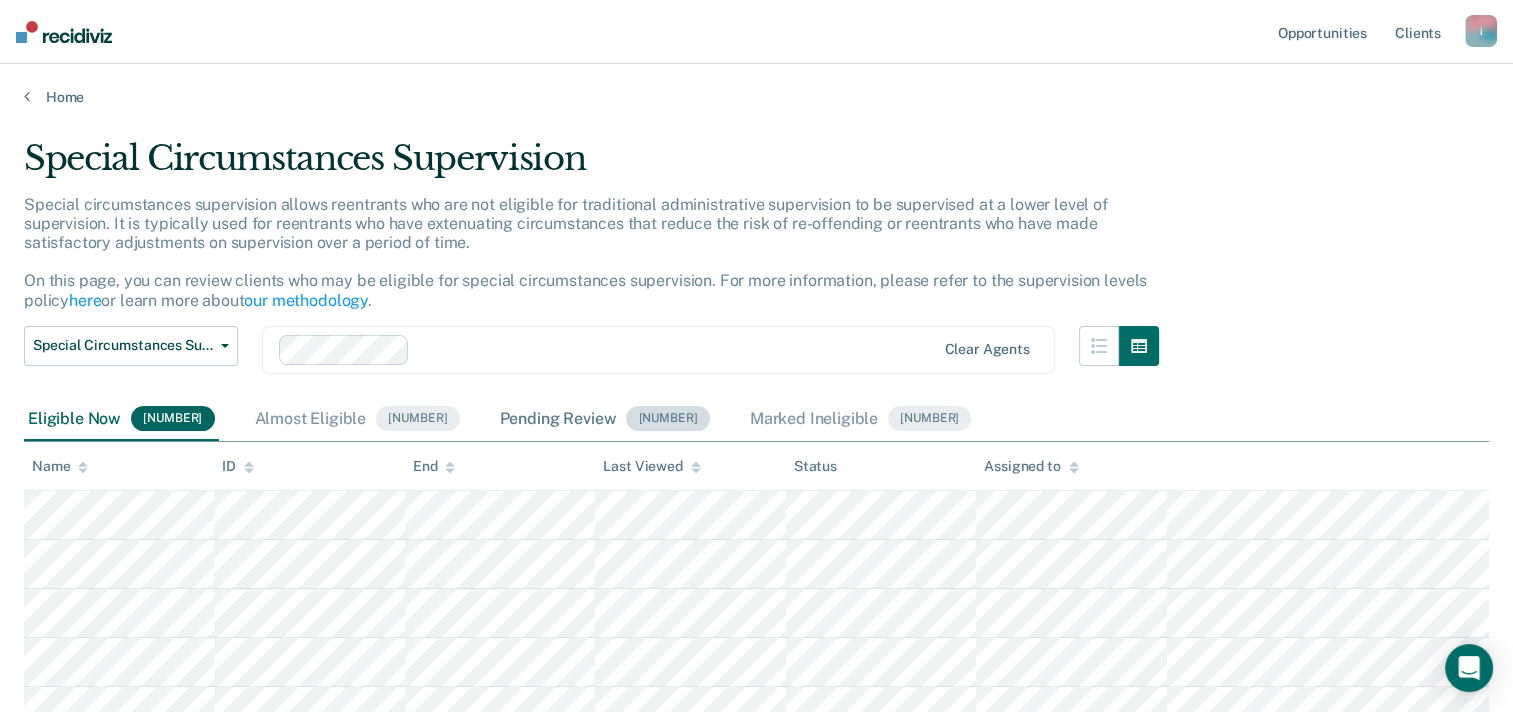 click on "Pending Review [NUMBER]" at bounding box center (605, 420) 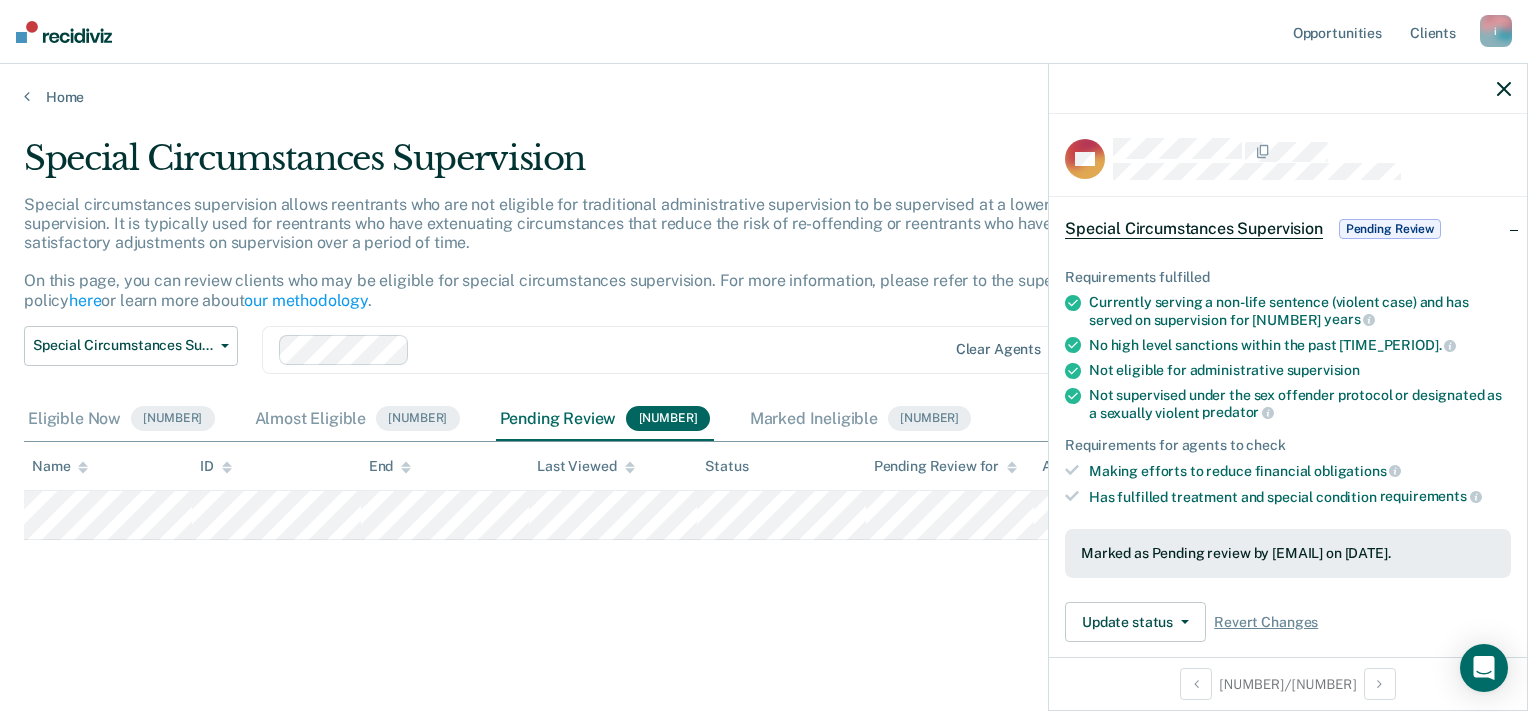 click on "Special Circumstances Supervision Pending Review" at bounding box center [1288, 229] 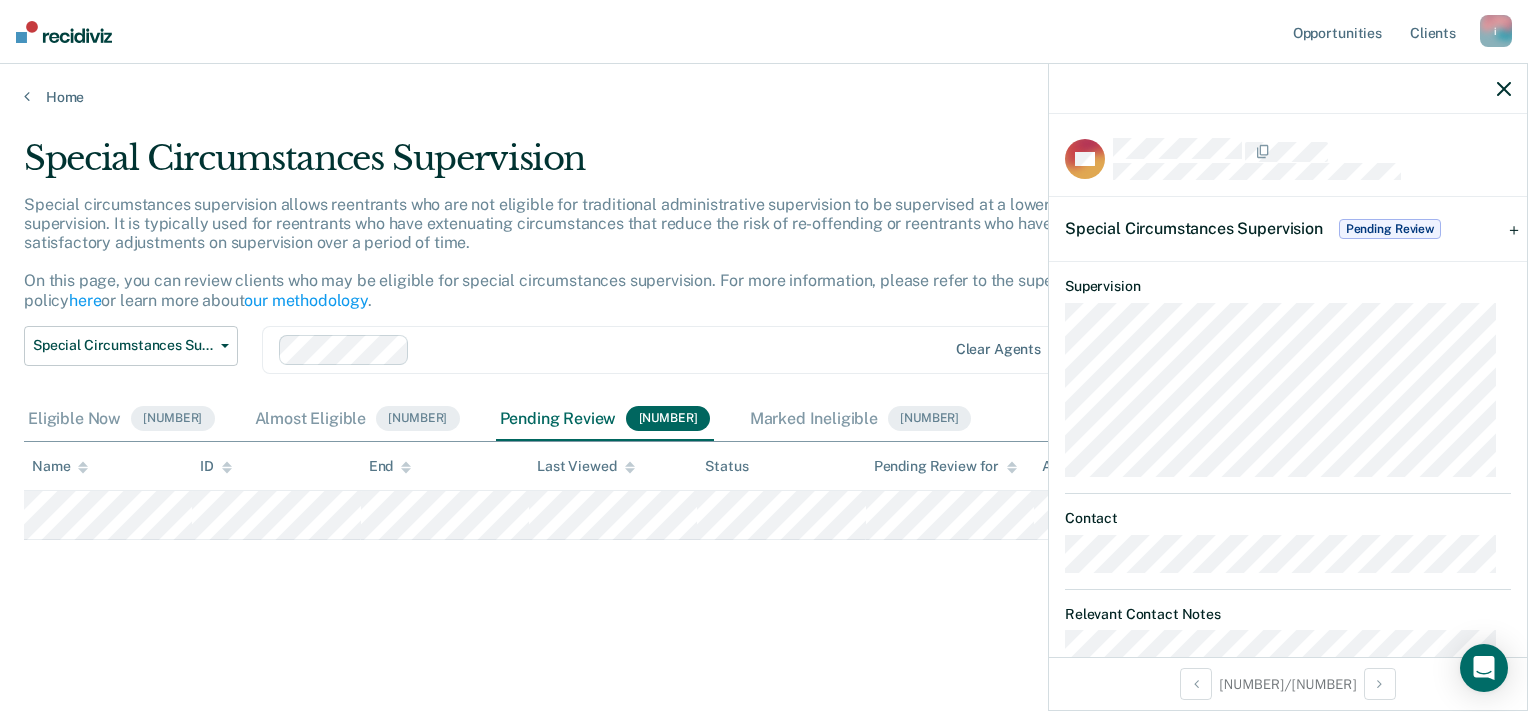 click on "Special Circumstances Supervision Pending Review" at bounding box center (1288, 229) 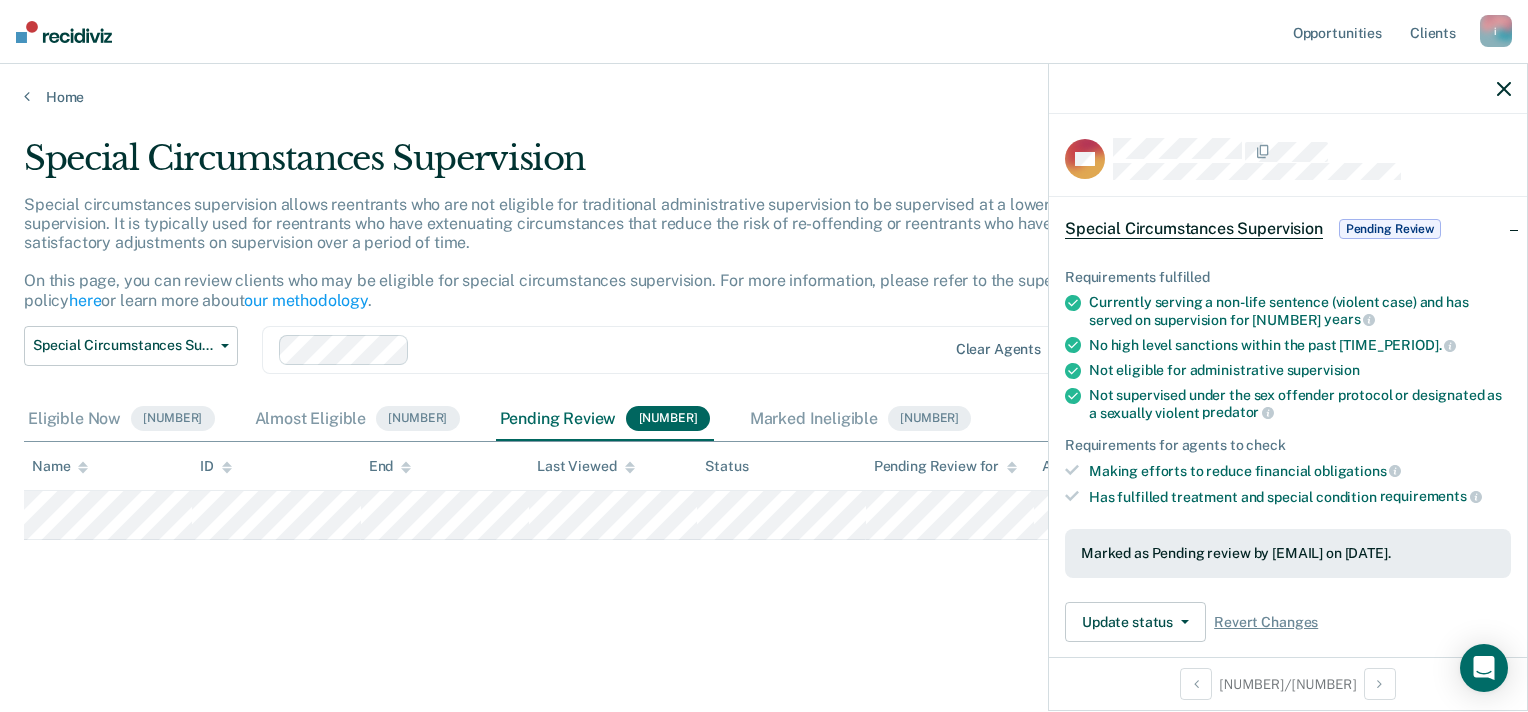 click on "Special Circumstances Supervision" at bounding box center (1194, 229) 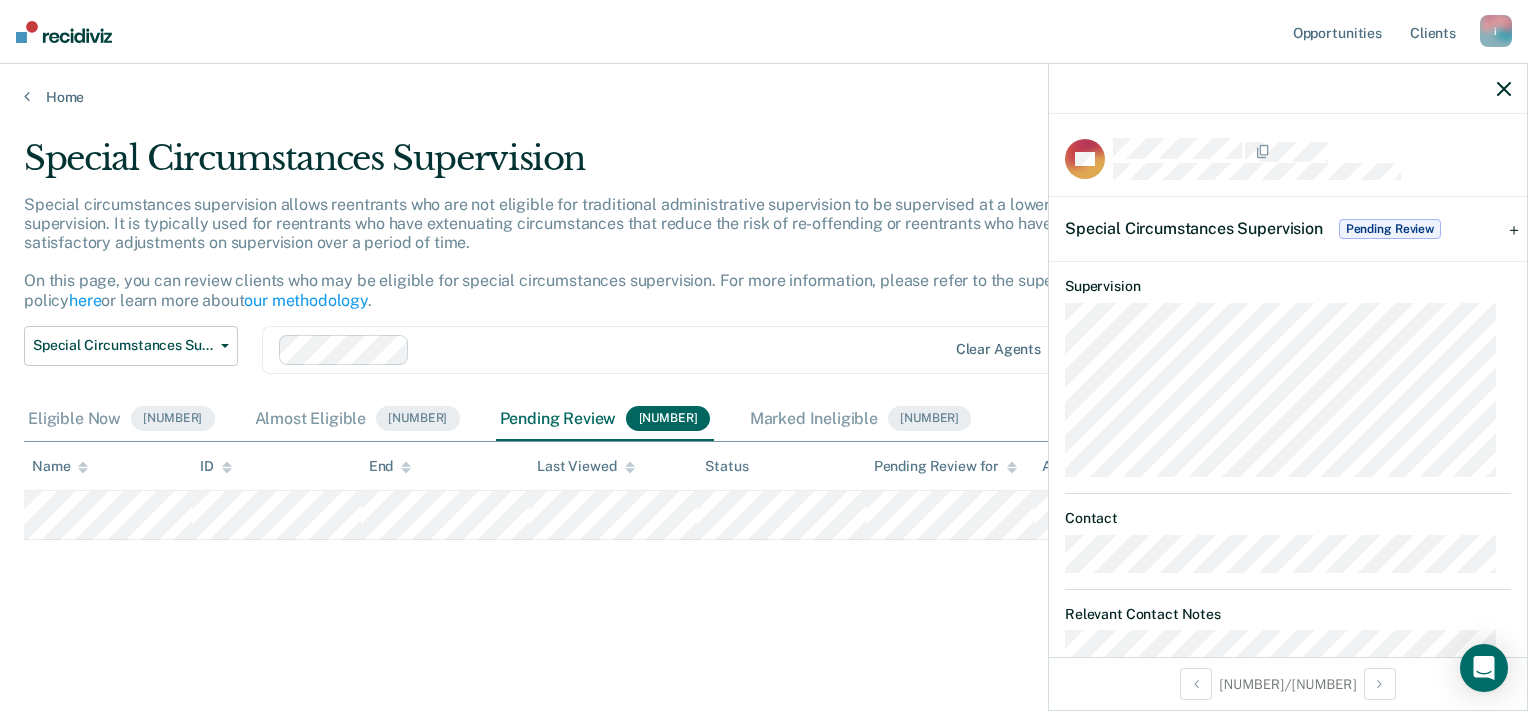 click on "Special Circumstances Supervision" at bounding box center (1194, 228) 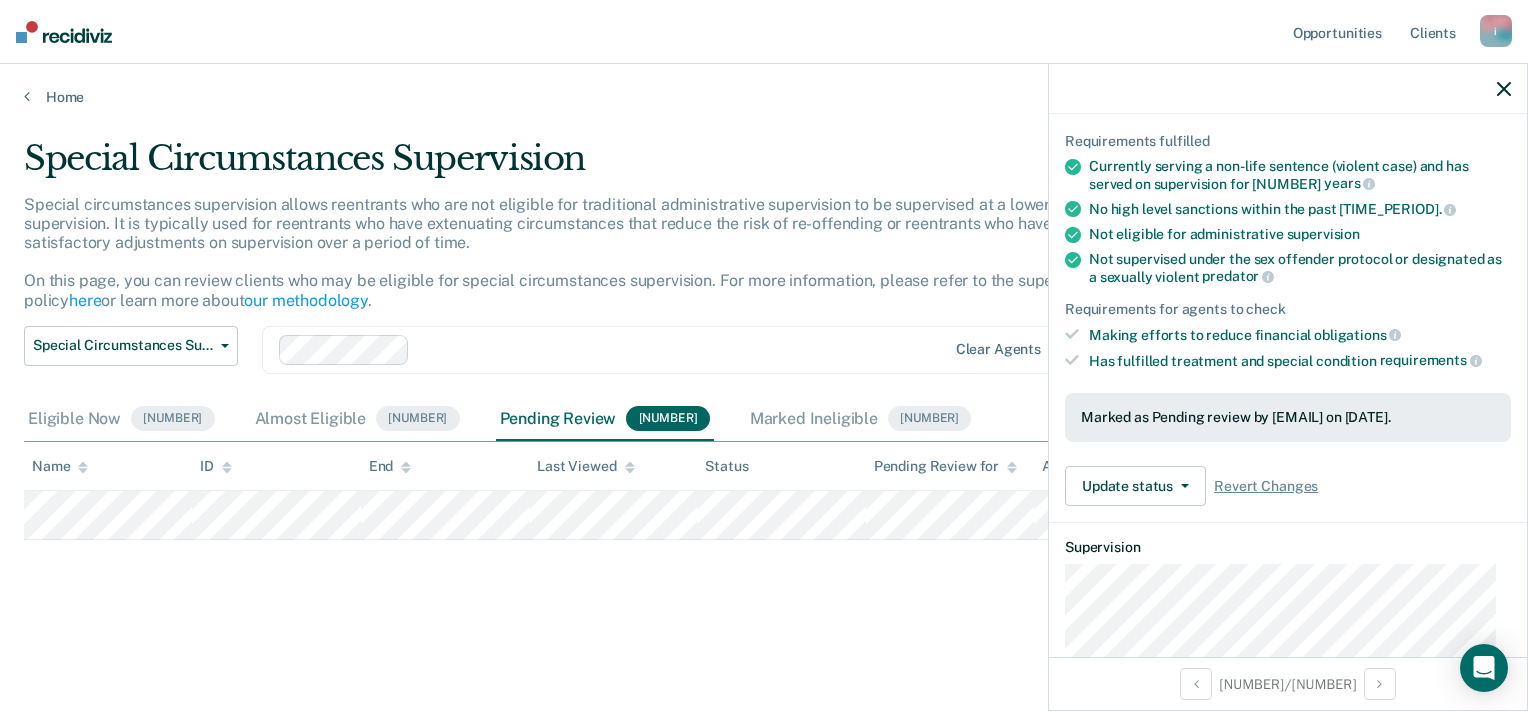 scroll, scrollTop: 0, scrollLeft: 0, axis: both 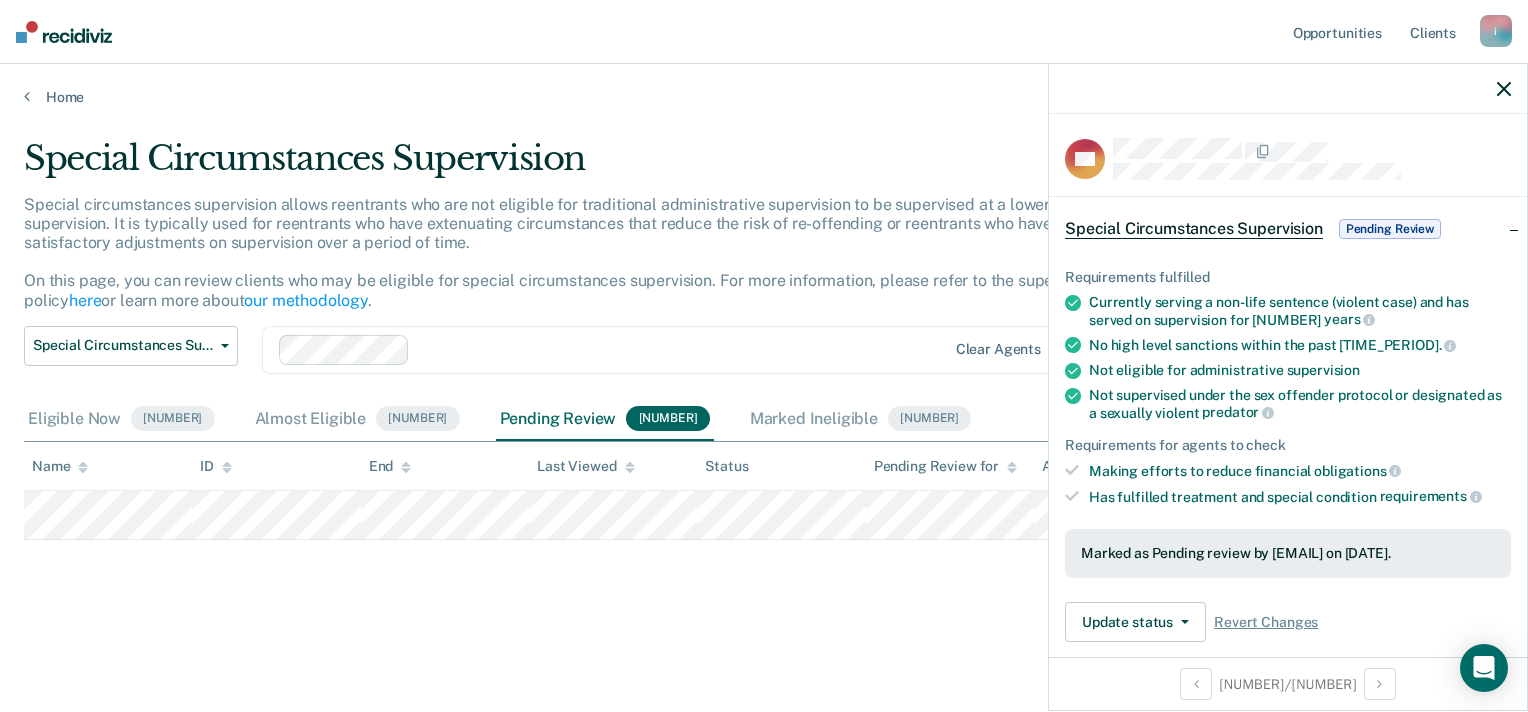 click on "Special Circumstances Supervision Administrative Supervision Special Circumstances Supervision Clear   agents Eligible Now [NUMBER] Almost Eligible [NUMBER] Pending Review [NUMBER] Marked Ineligible [NUMBER]
To pick up a draggable item, press the space bar.
While dragging, use the arrow keys to move the item.
Press space again to drop the item in its new position, or press escape to cancel.
Name ID End Last Viewed" at bounding box center [764, 382] 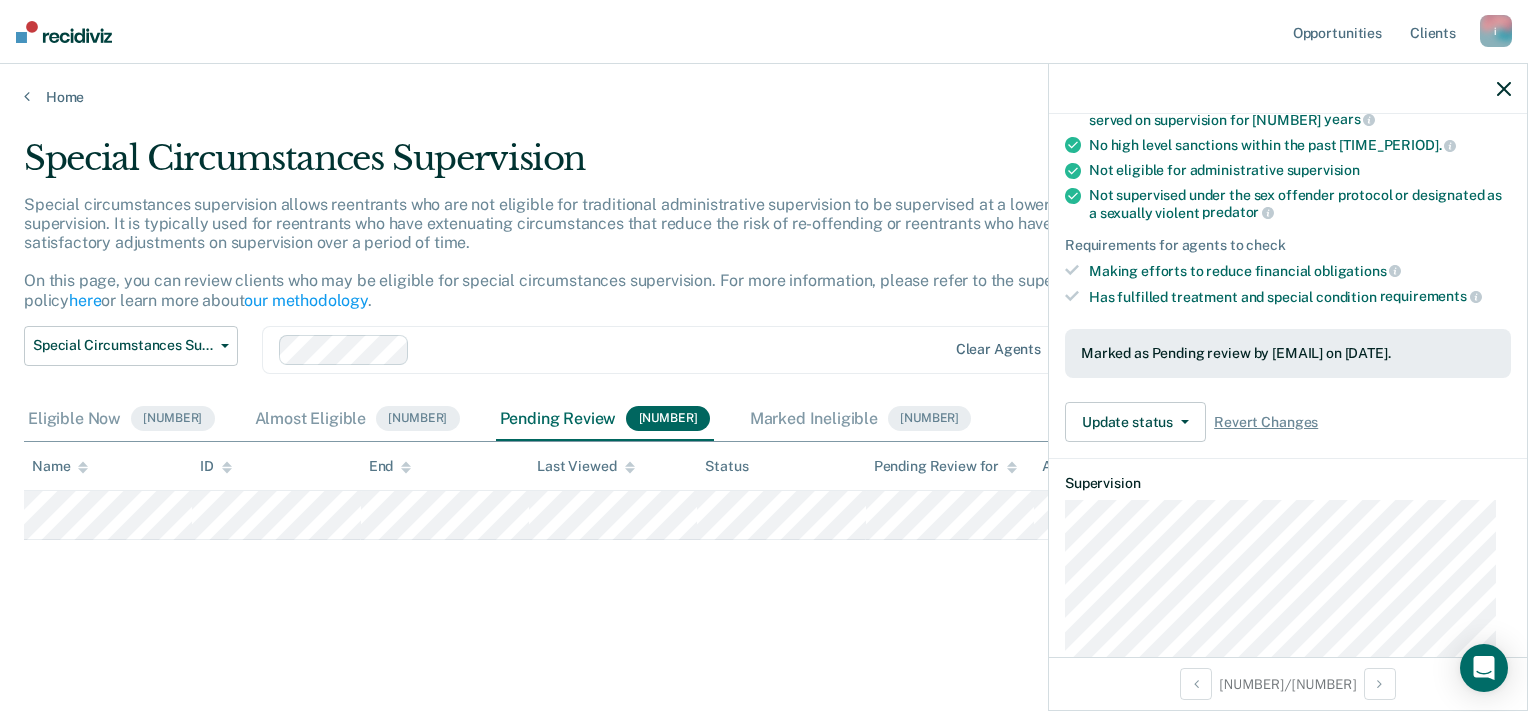 scroll, scrollTop: 300, scrollLeft: 0, axis: vertical 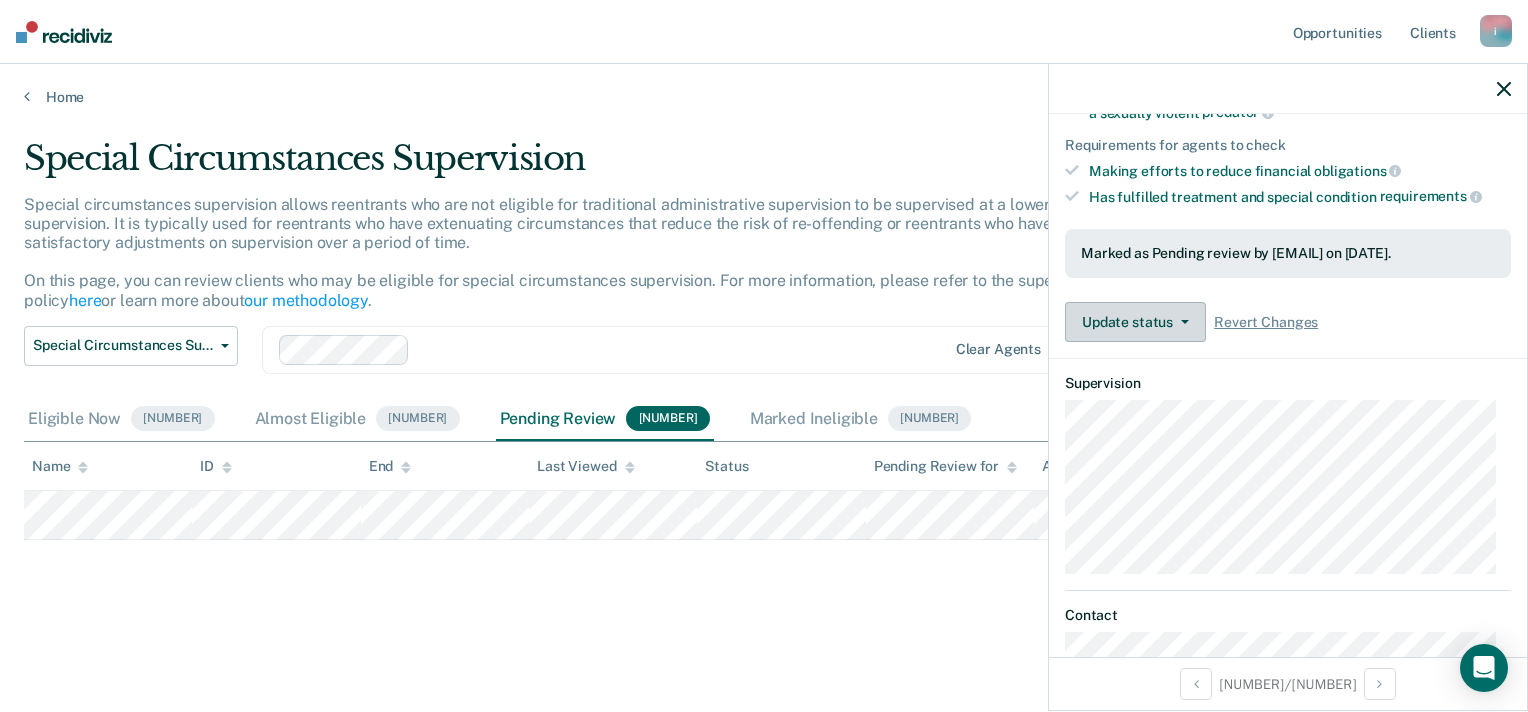 click on "Update status" at bounding box center (1135, 322) 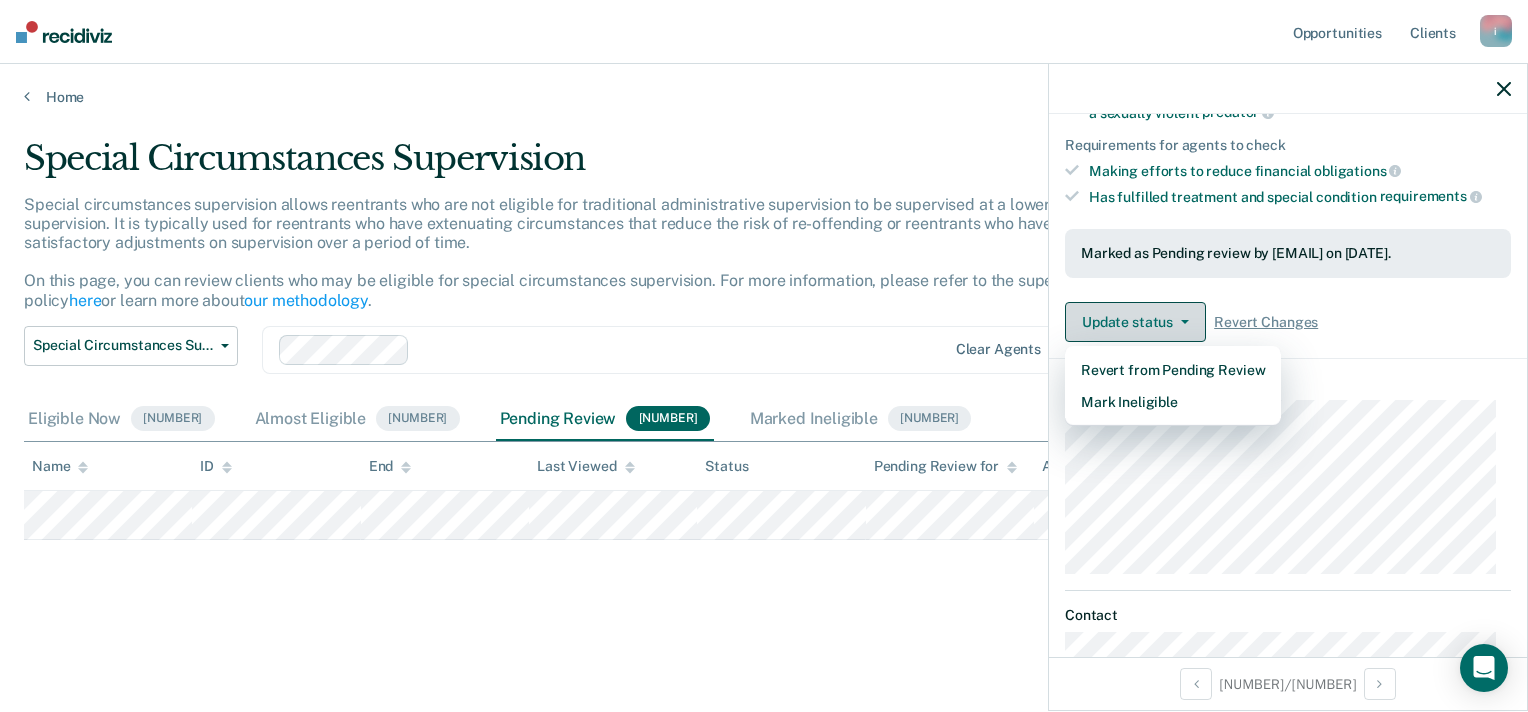 click on "Update status" at bounding box center [1135, 322] 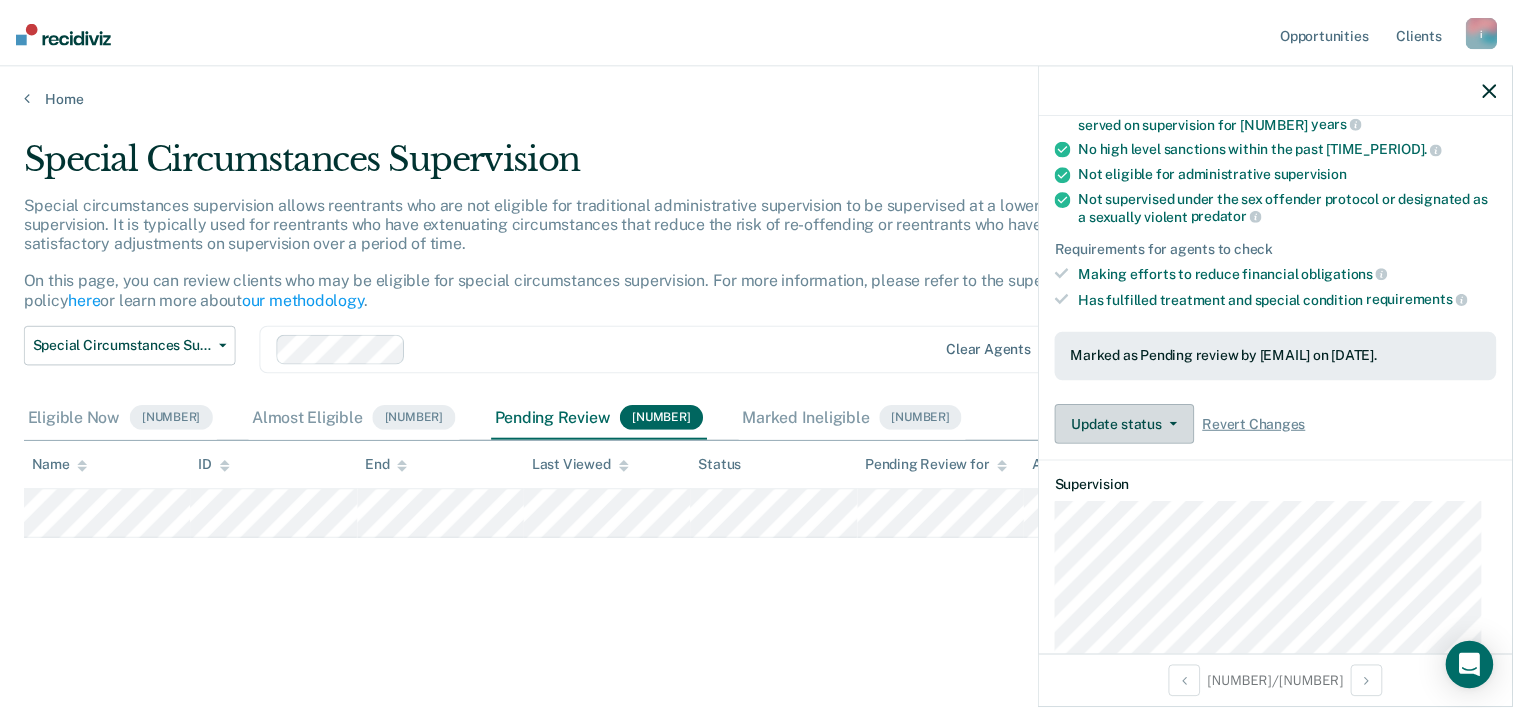 scroll, scrollTop: 0, scrollLeft: 0, axis: both 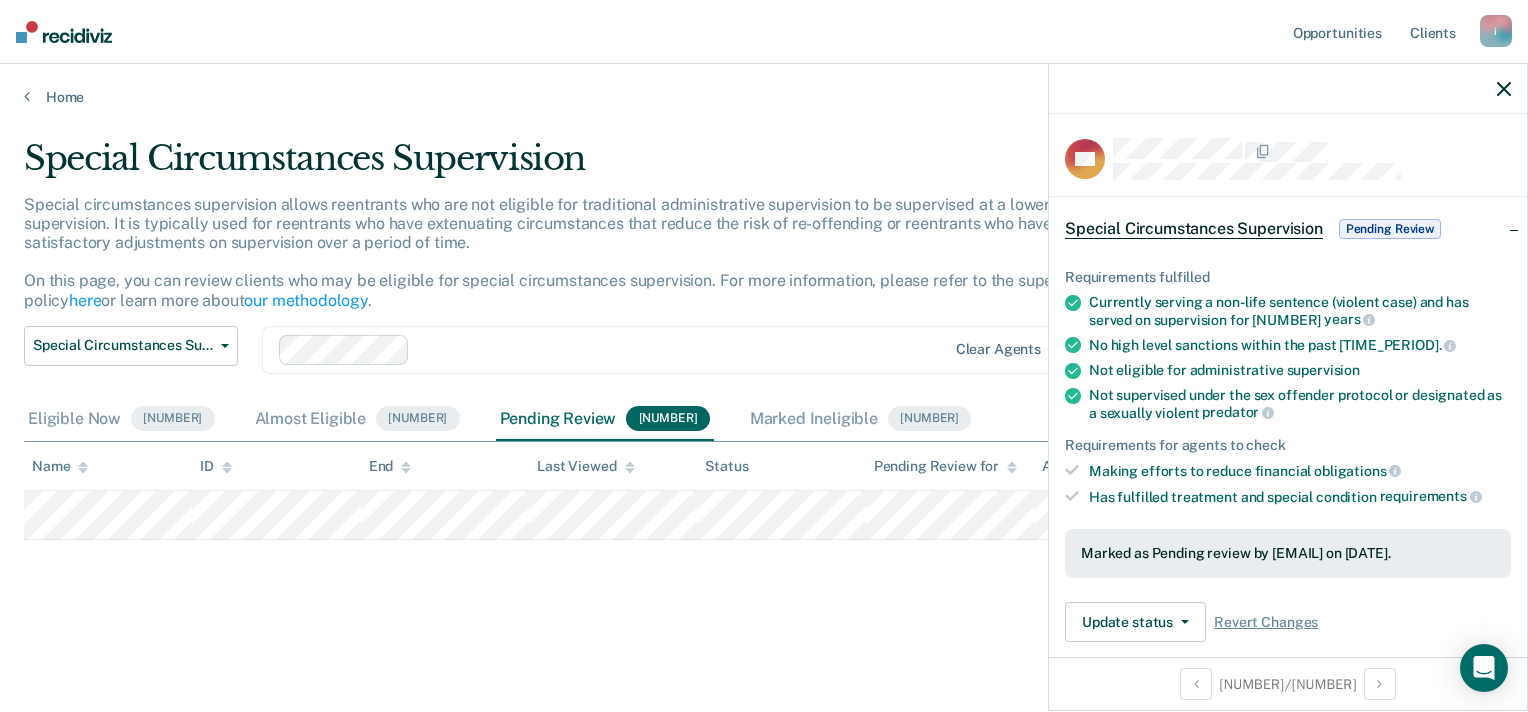 click on "Special Circumstances Supervision Administrative Supervision Special Circumstances Supervision Clear   agents Eligible Now [NUMBER] Almost Eligible [NUMBER] Pending Review [NUMBER] Marked Ineligible [NUMBER]
To pick up a draggable item, press the space bar.
While dragging, use the arrow keys to move the item.
Press space again to drop the item in its new position, or press escape to cancel.
Name ID End Last Viewed" at bounding box center [764, 382] 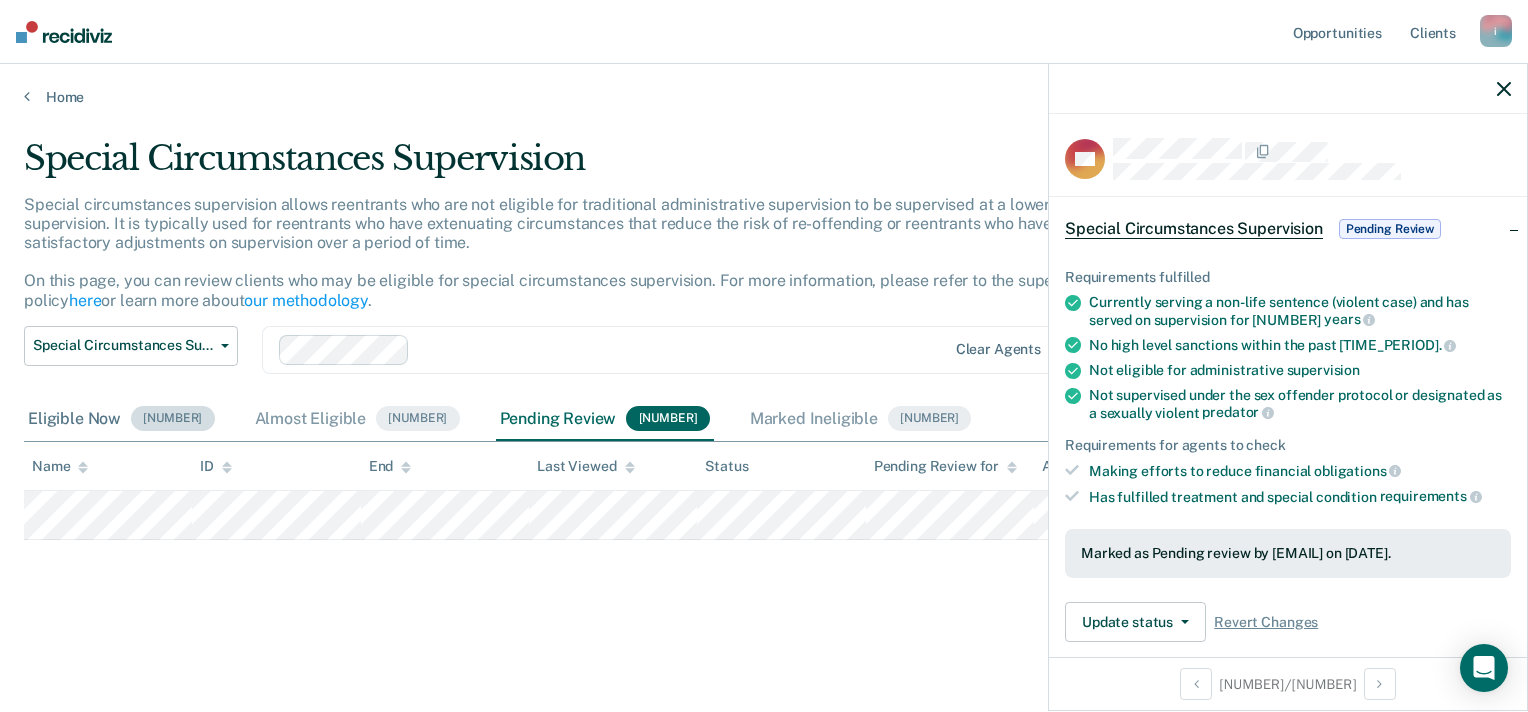 click on "Eligible Now 10" at bounding box center [121, 420] 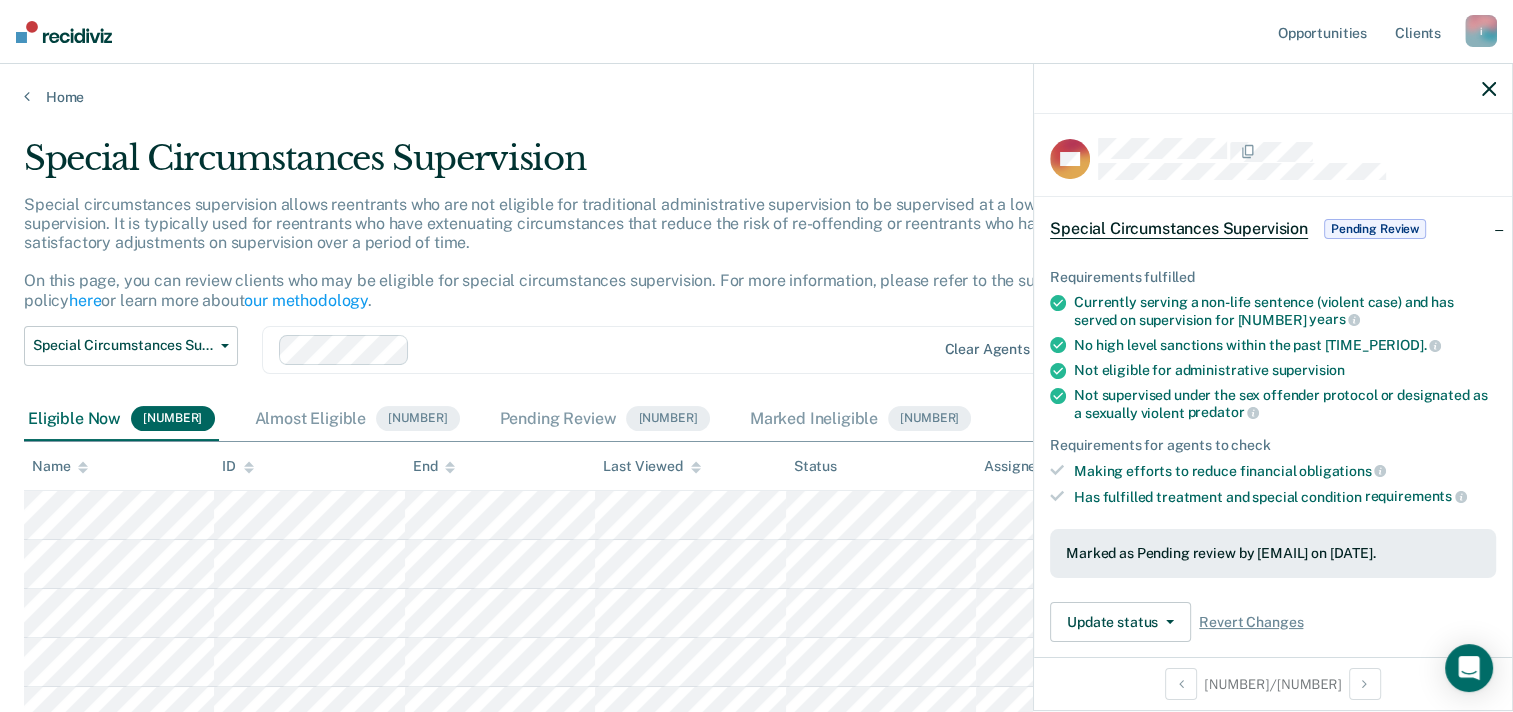 click at bounding box center [1489, 89] 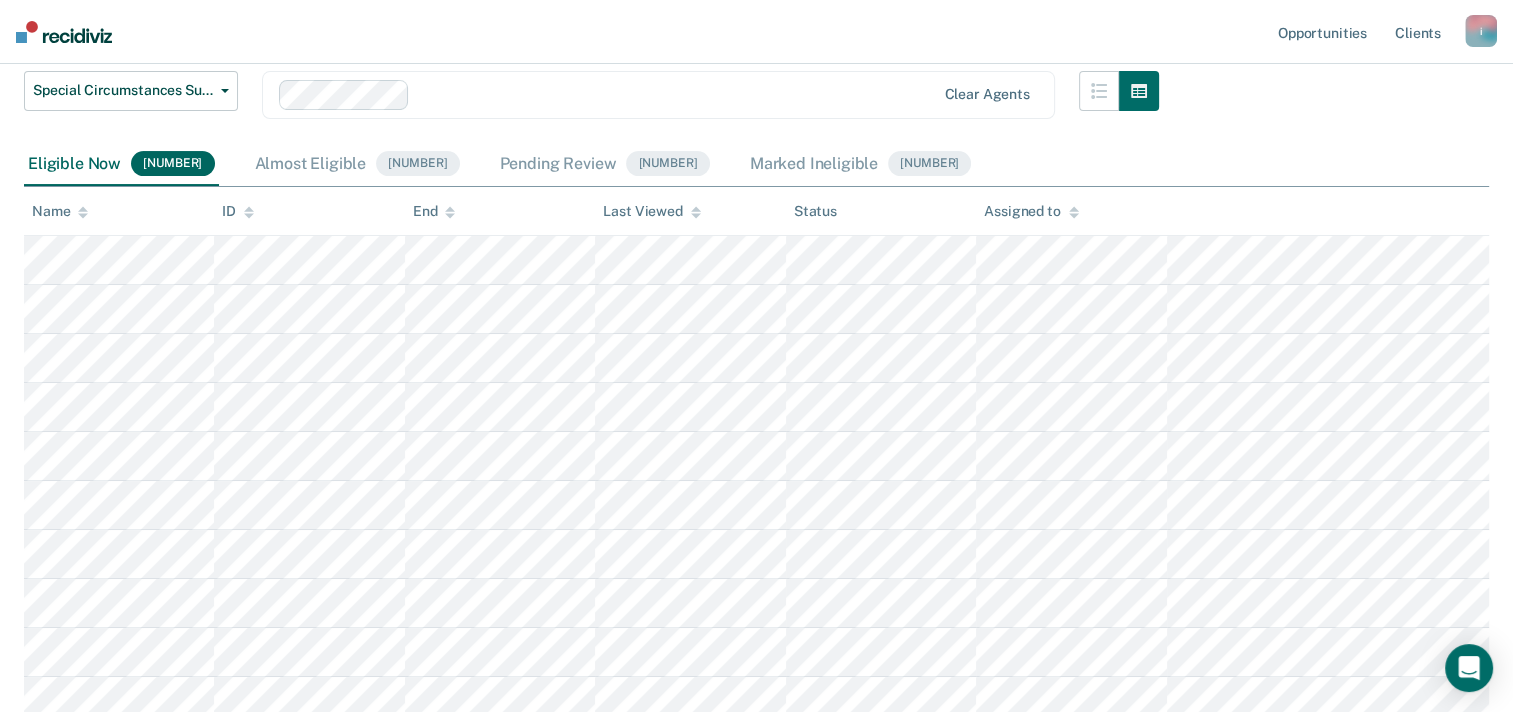 scroll, scrollTop: 300, scrollLeft: 0, axis: vertical 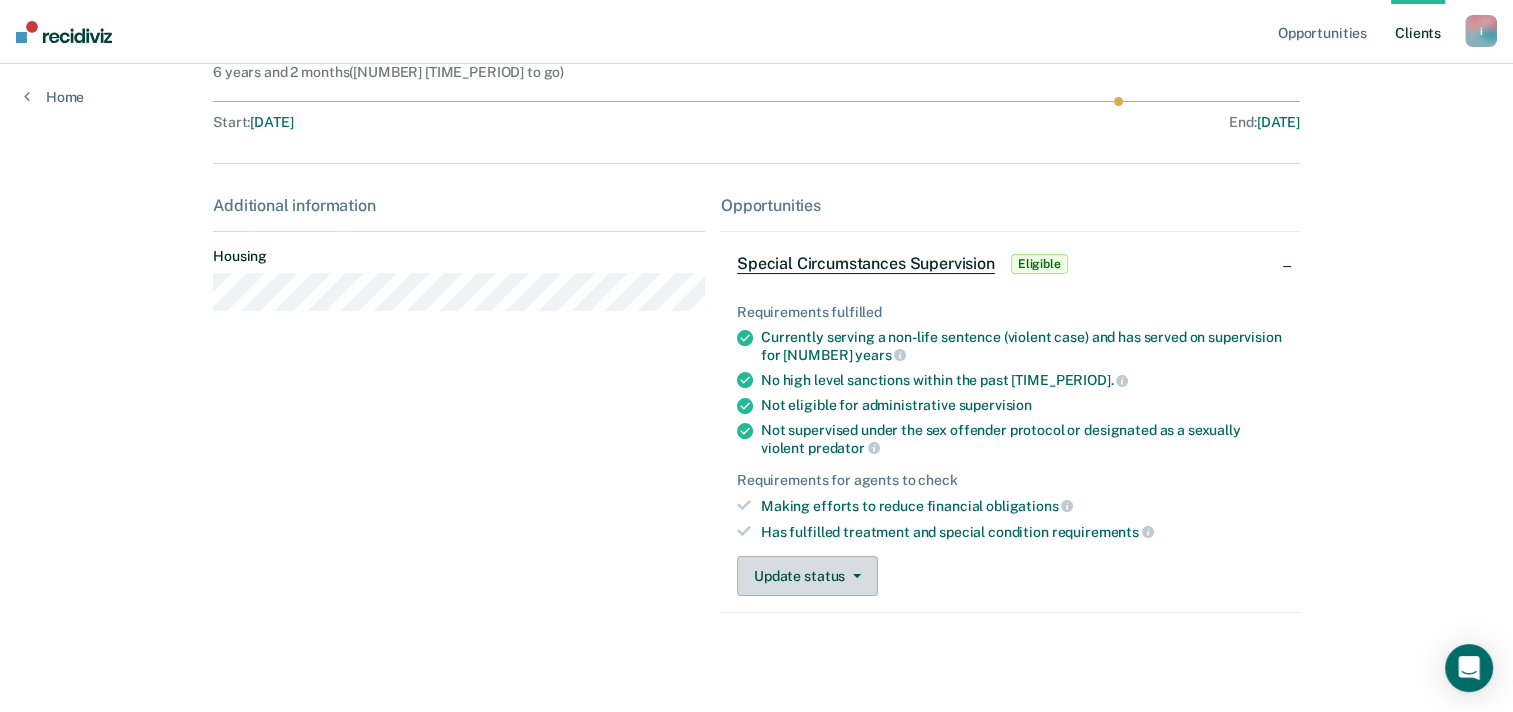 click at bounding box center (857, 576) 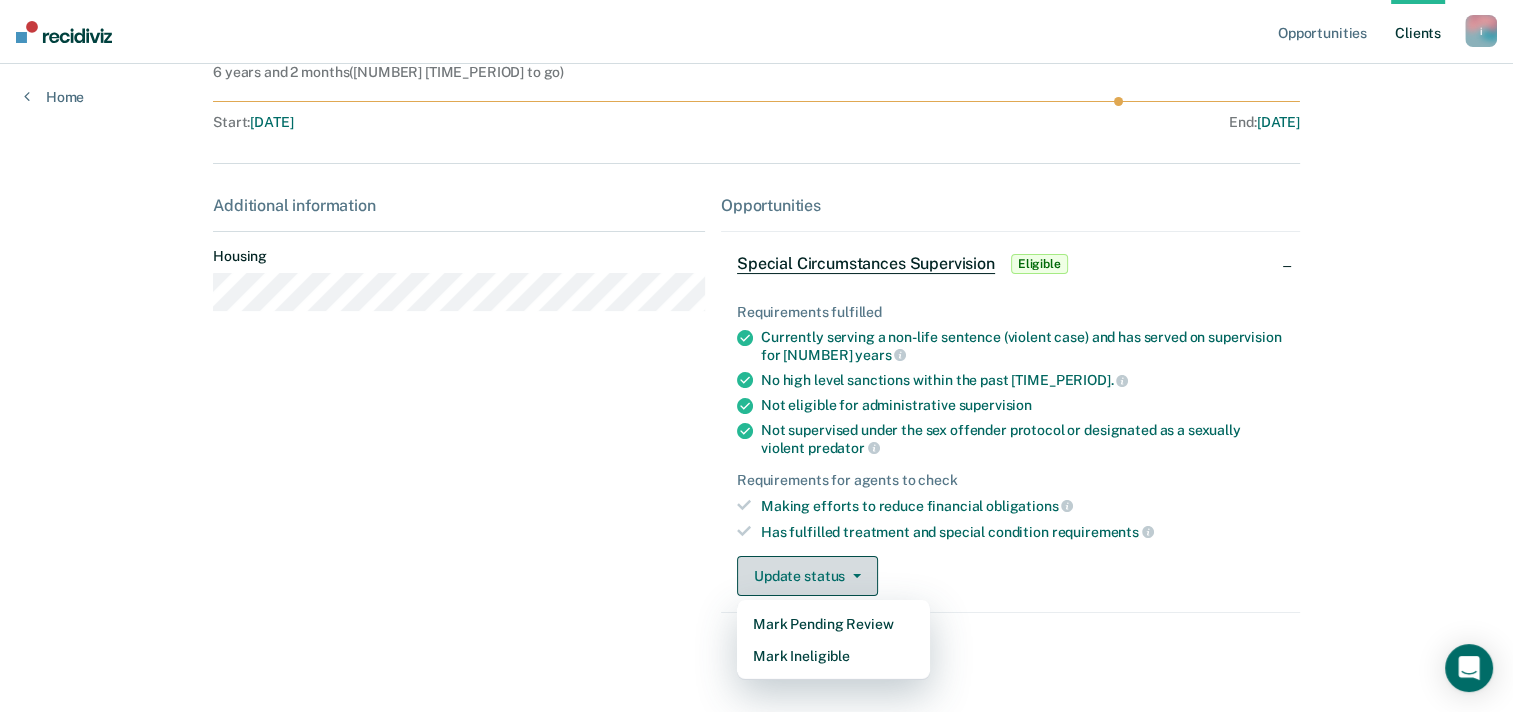 click at bounding box center [857, 576] 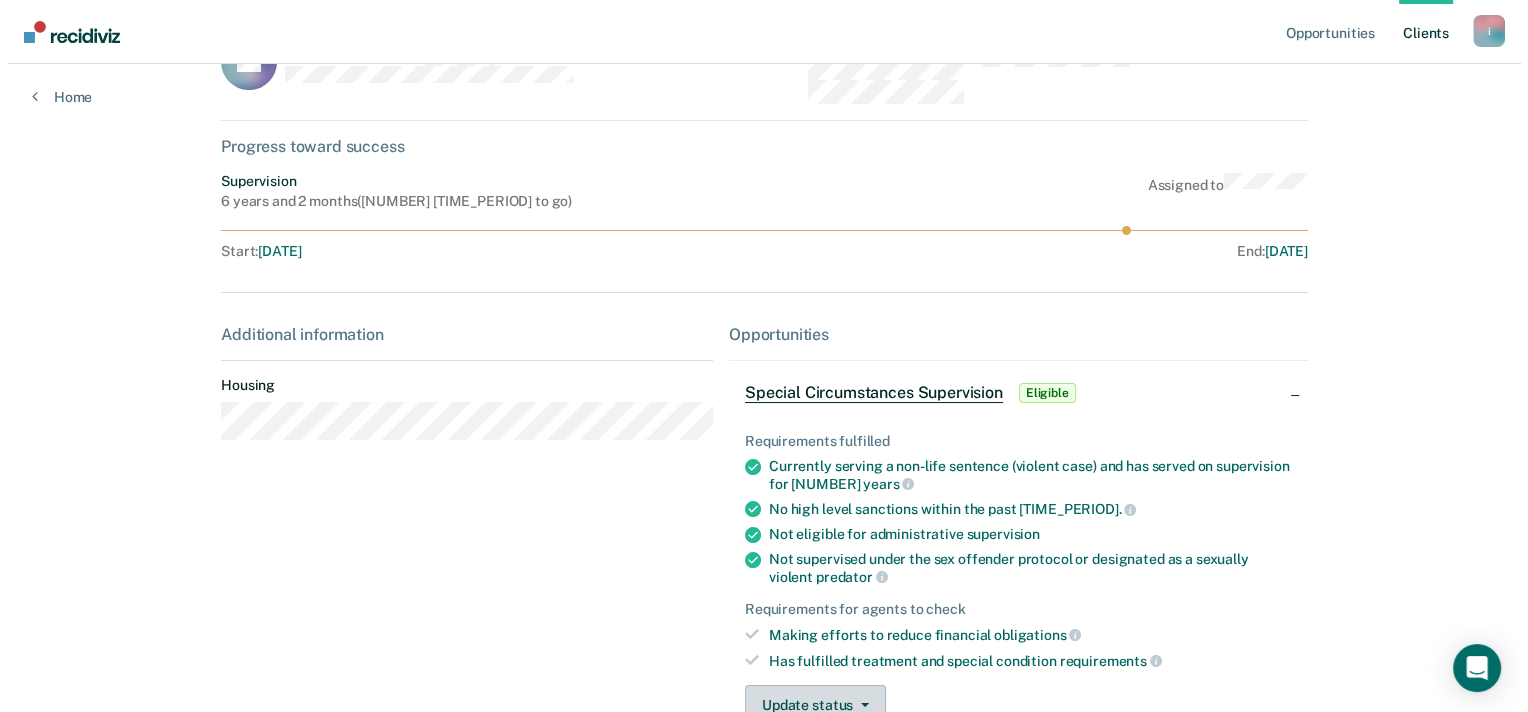 scroll, scrollTop: 0, scrollLeft: 0, axis: both 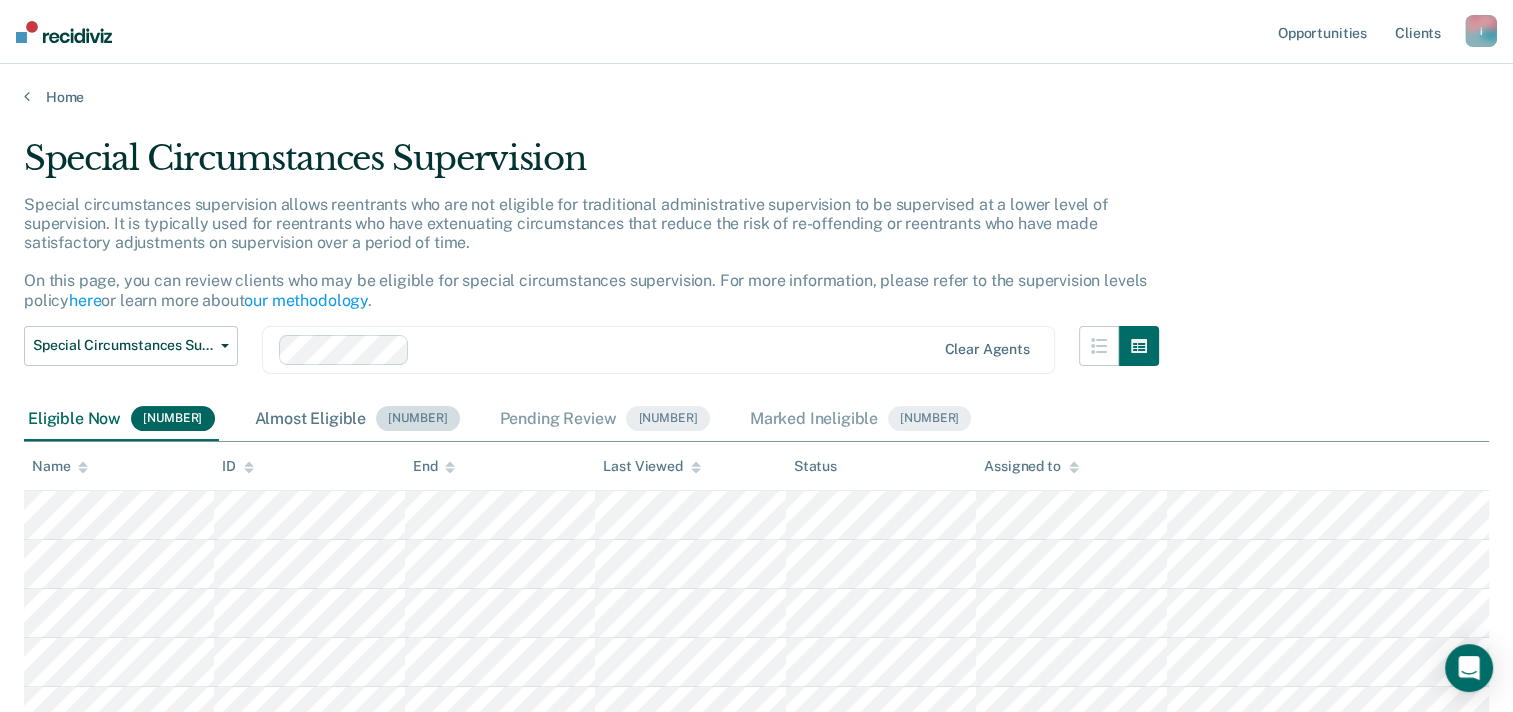 click on "Almost Eligible [NUMBER]" at bounding box center (357, 420) 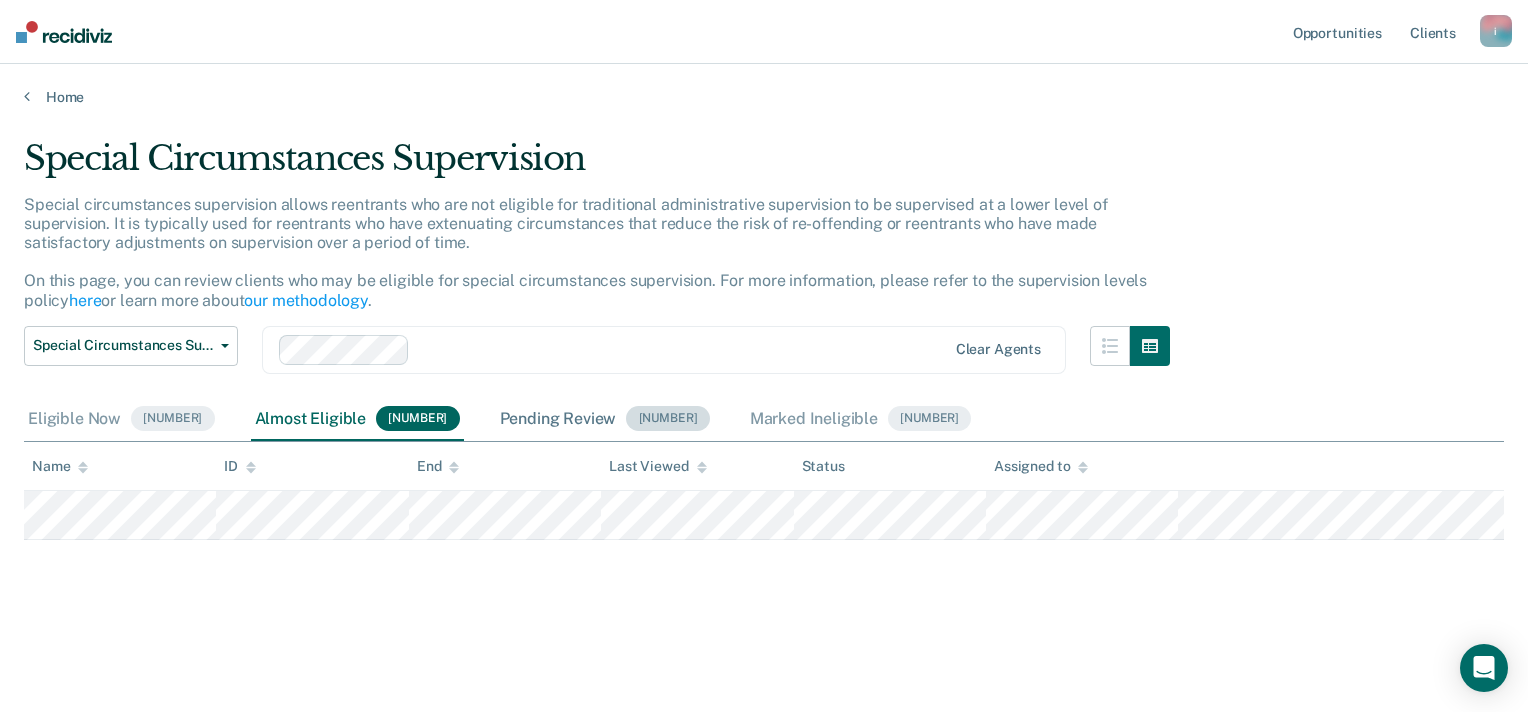 click on "Pending Review [NUMBER]" at bounding box center (605, 420) 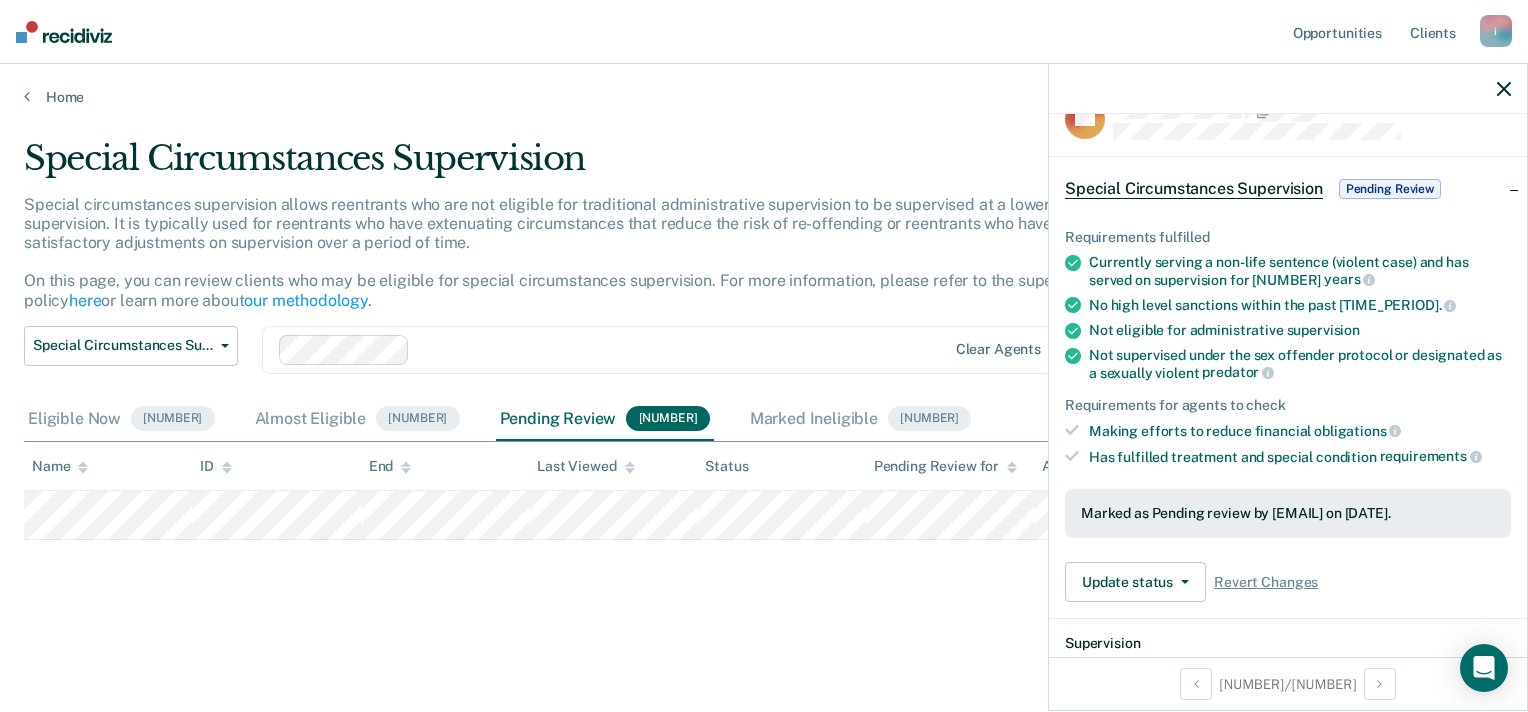 scroll, scrollTop: 0, scrollLeft: 0, axis: both 